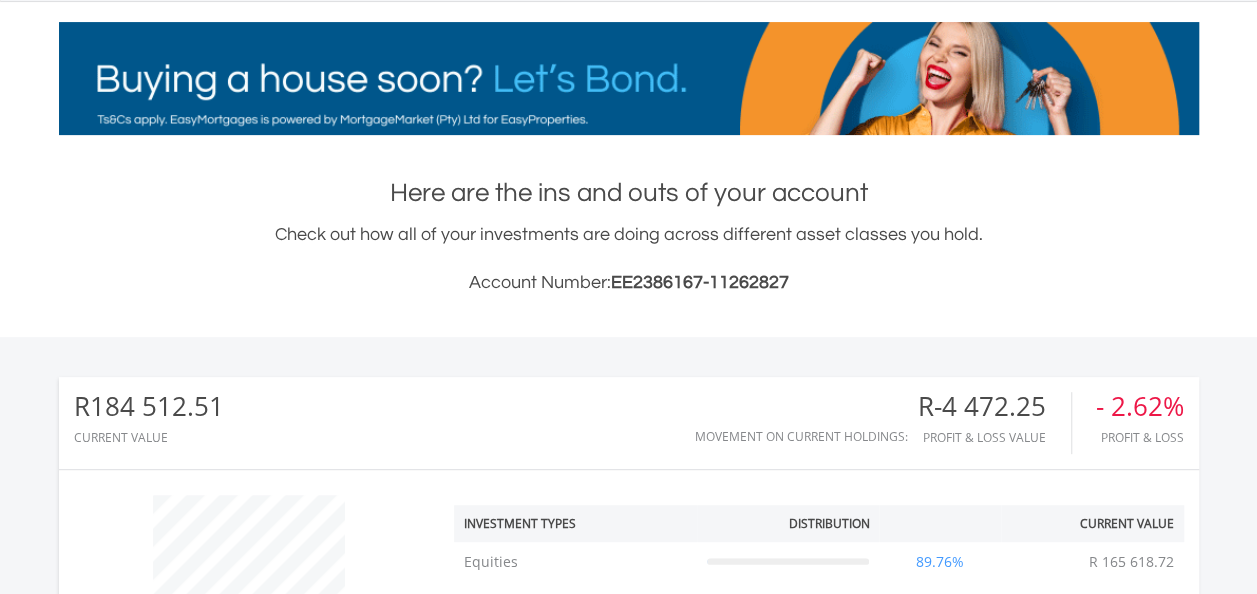 scroll, scrollTop: 400, scrollLeft: 0, axis: vertical 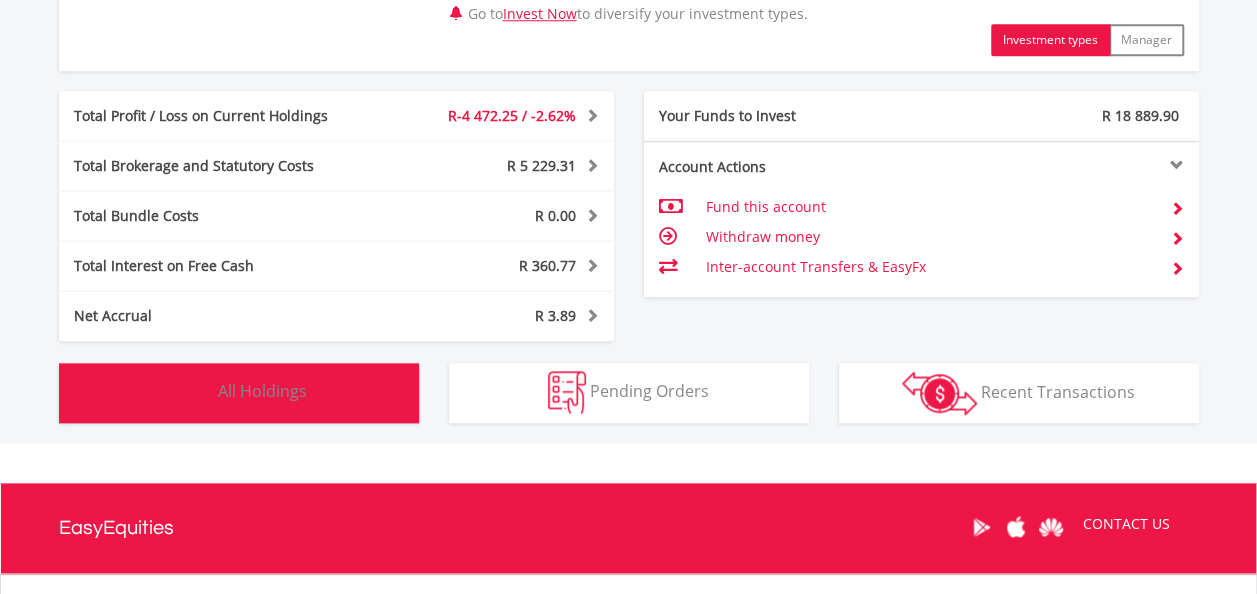 click on "Holdings
All Holdings" at bounding box center [239, 393] 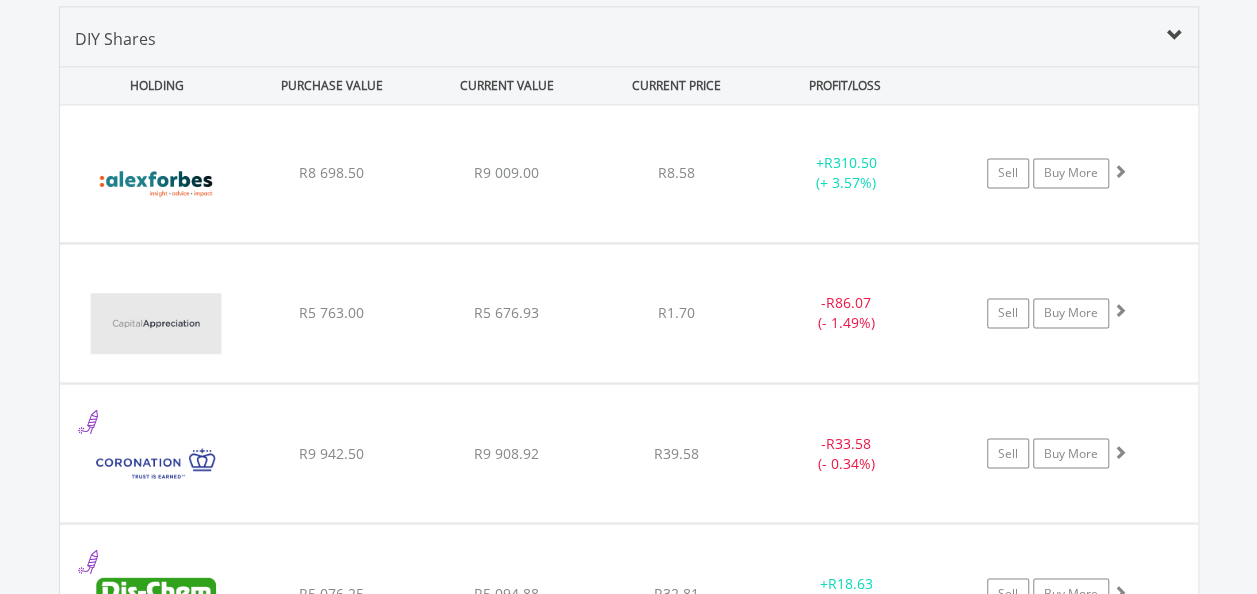 scroll, scrollTop: 1482, scrollLeft: 0, axis: vertical 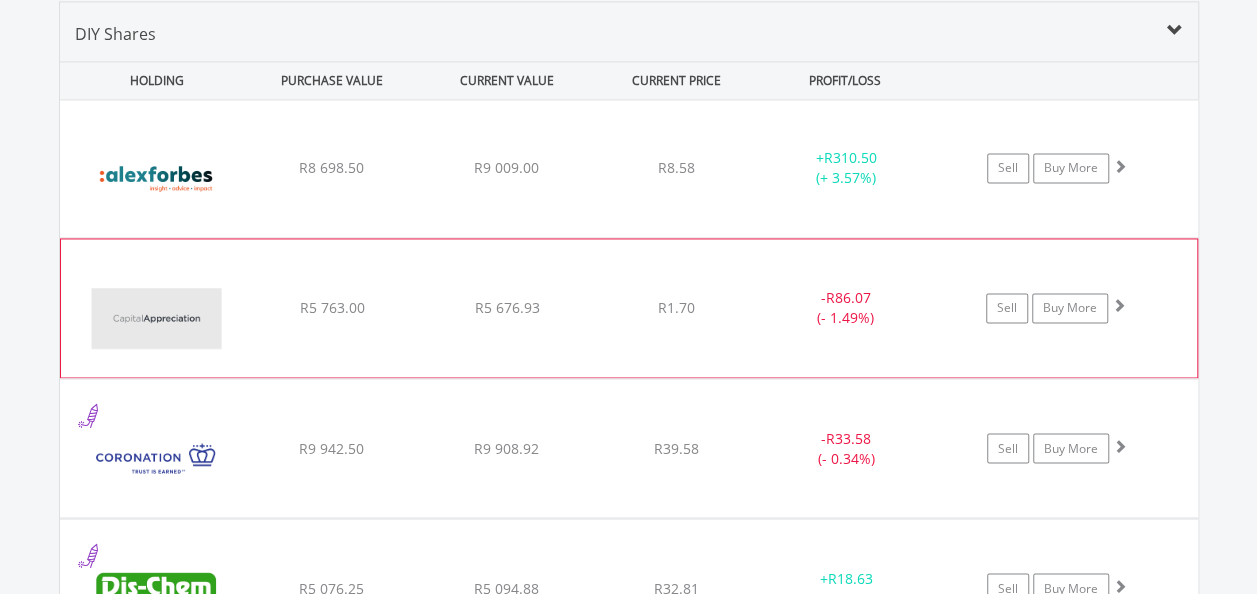 click at bounding box center [1119, 305] 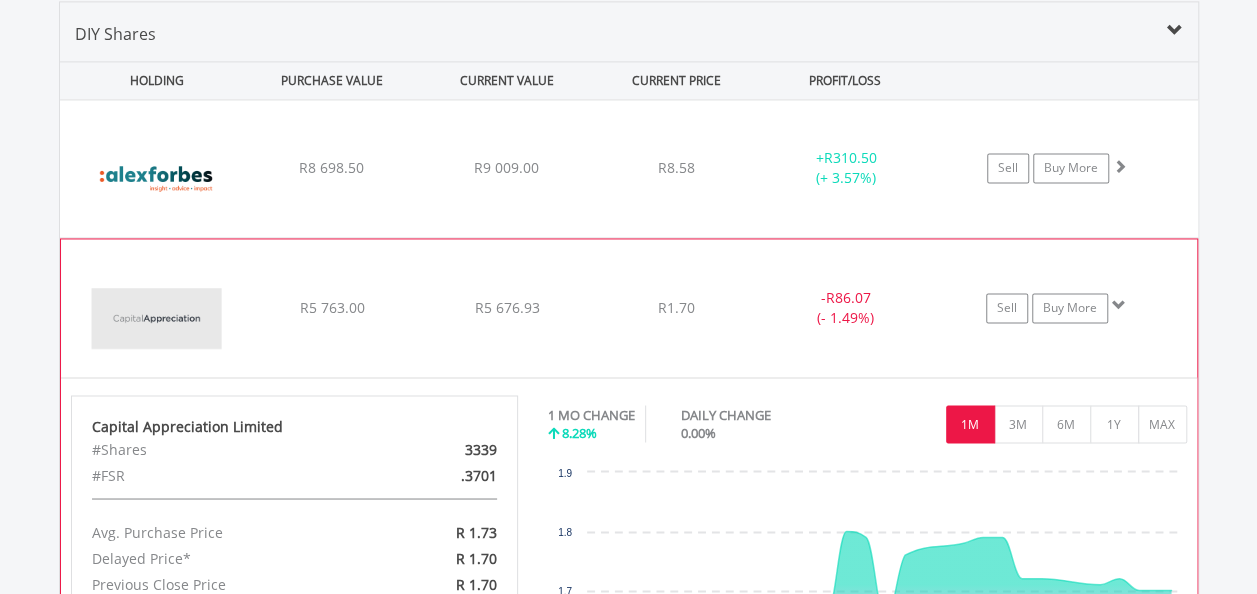 click at bounding box center (1119, 305) 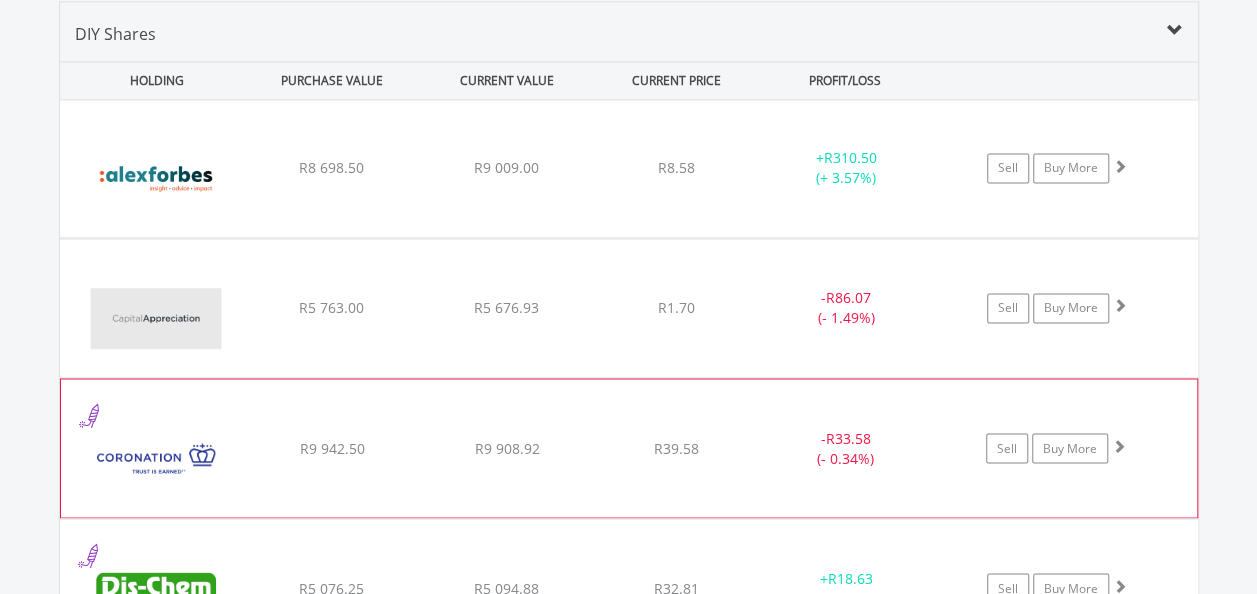 click at bounding box center (1119, 445) 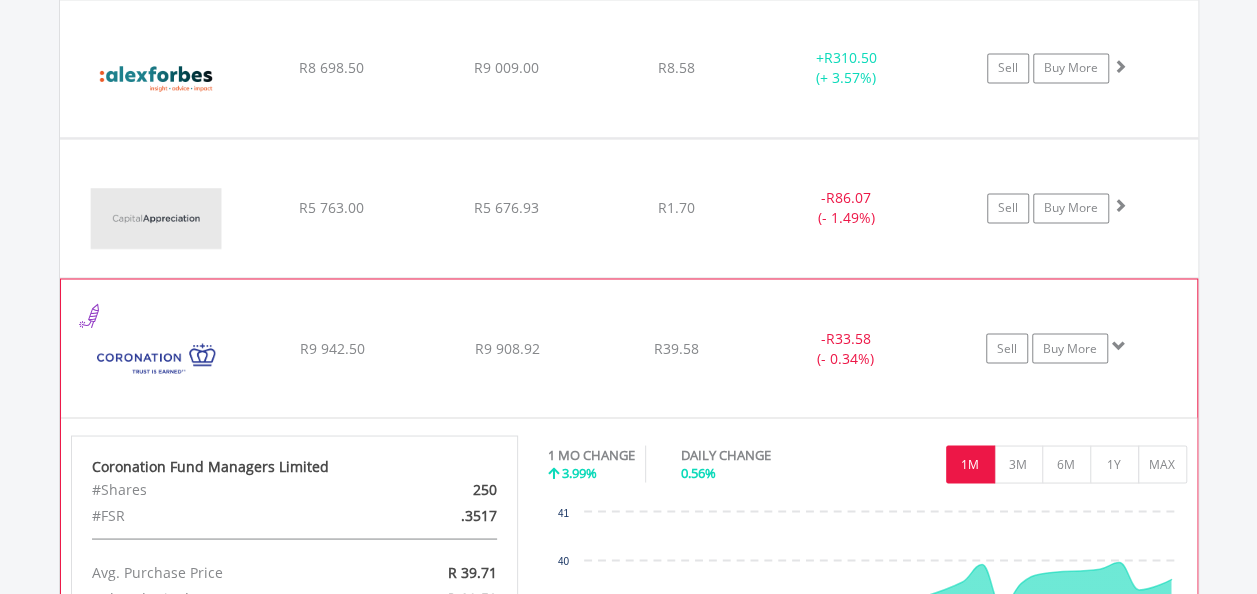 scroll, scrollTop: 1682, scrollLeft: 0, axis: vertical 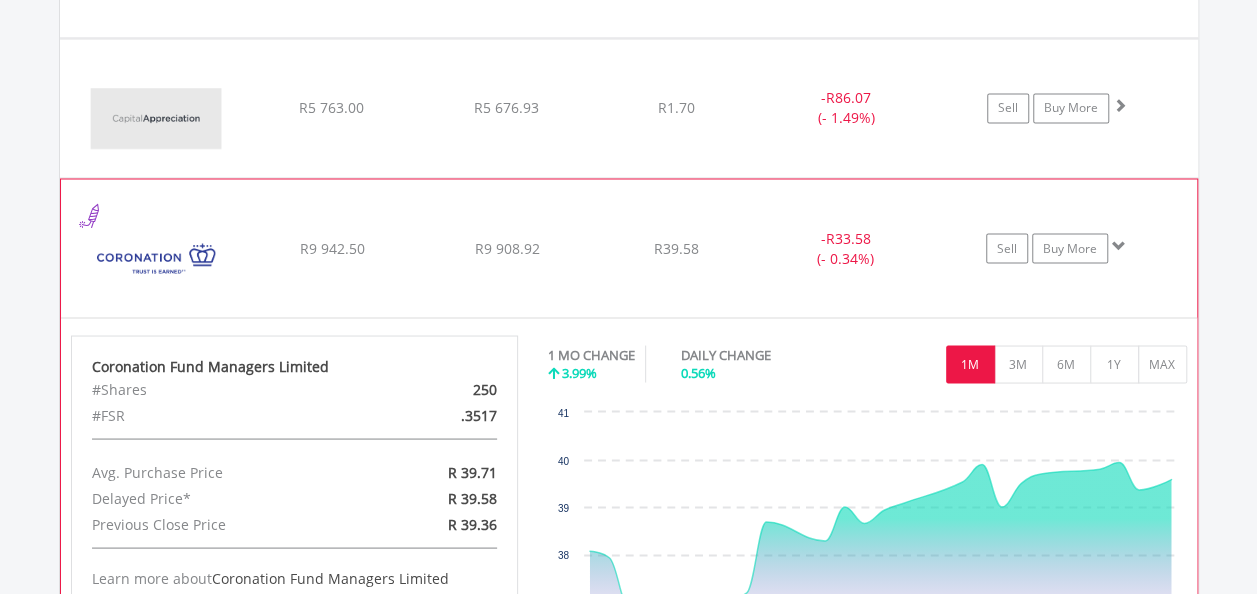 click at bounding box center (1119, 245) 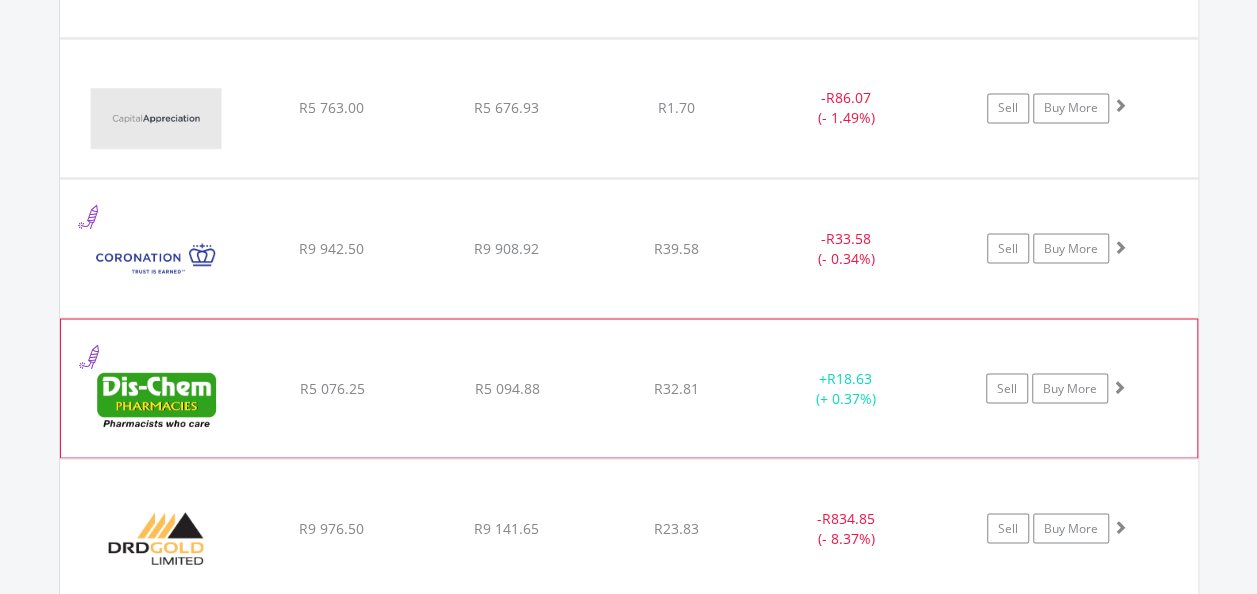 click at bounding box center [1119, 386] 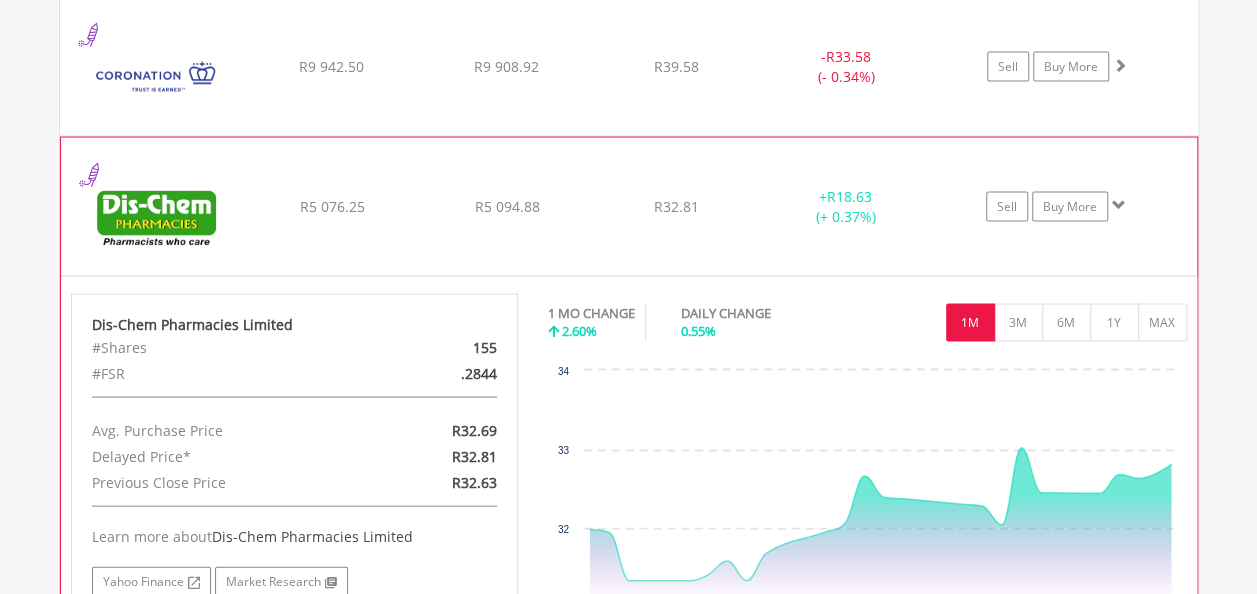scroll, scrollTop: 1882, scrollLeft: 0, axis: vertical 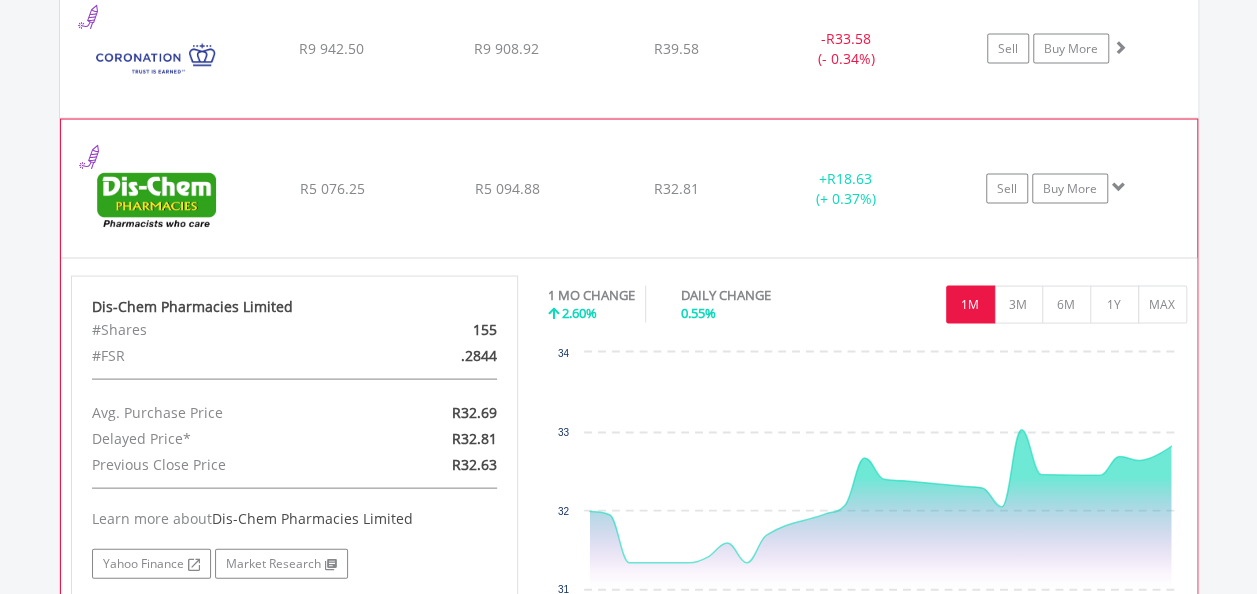 click at bounding box center [1119, 186] 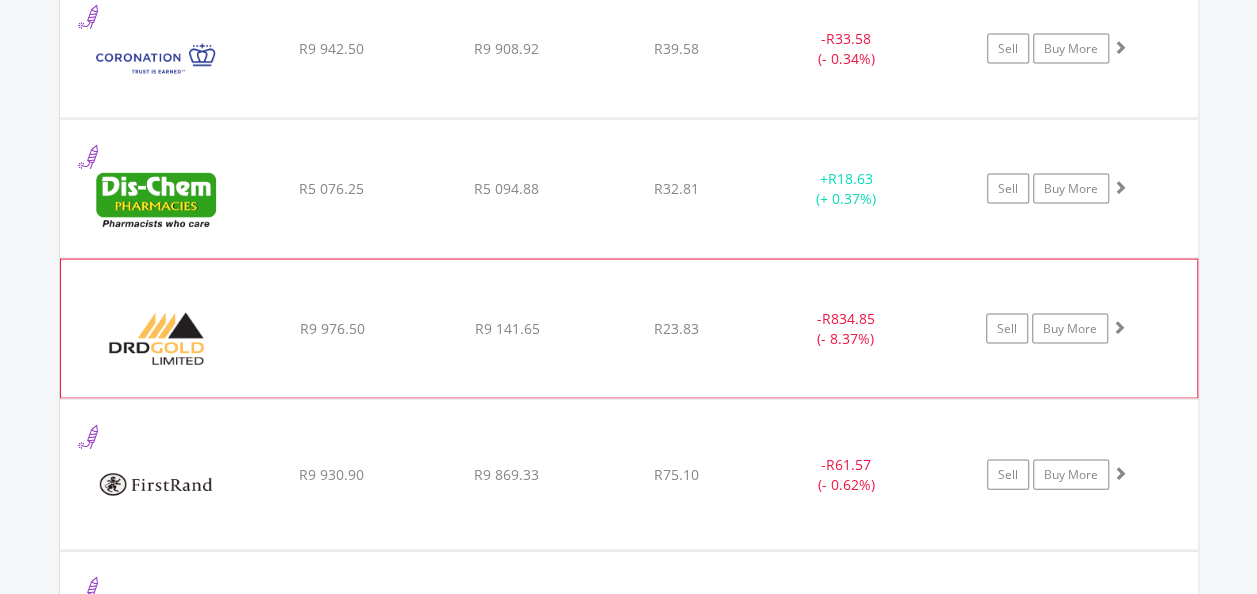 click at bounding box center (1119, 326) 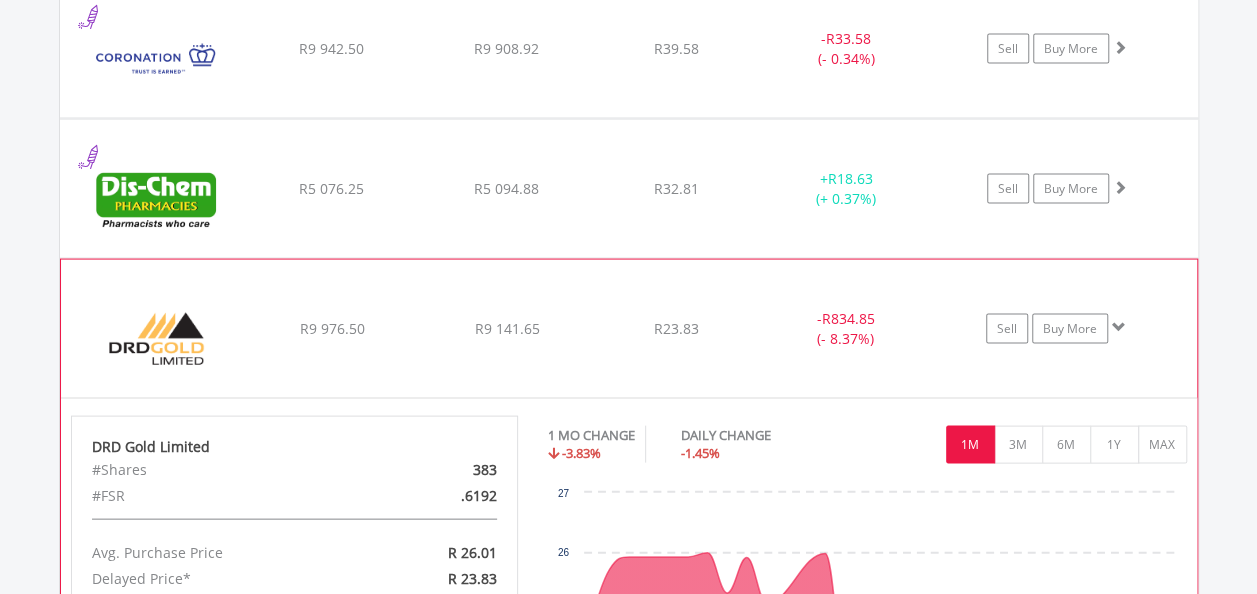 click at bounding box center (1119, 326) 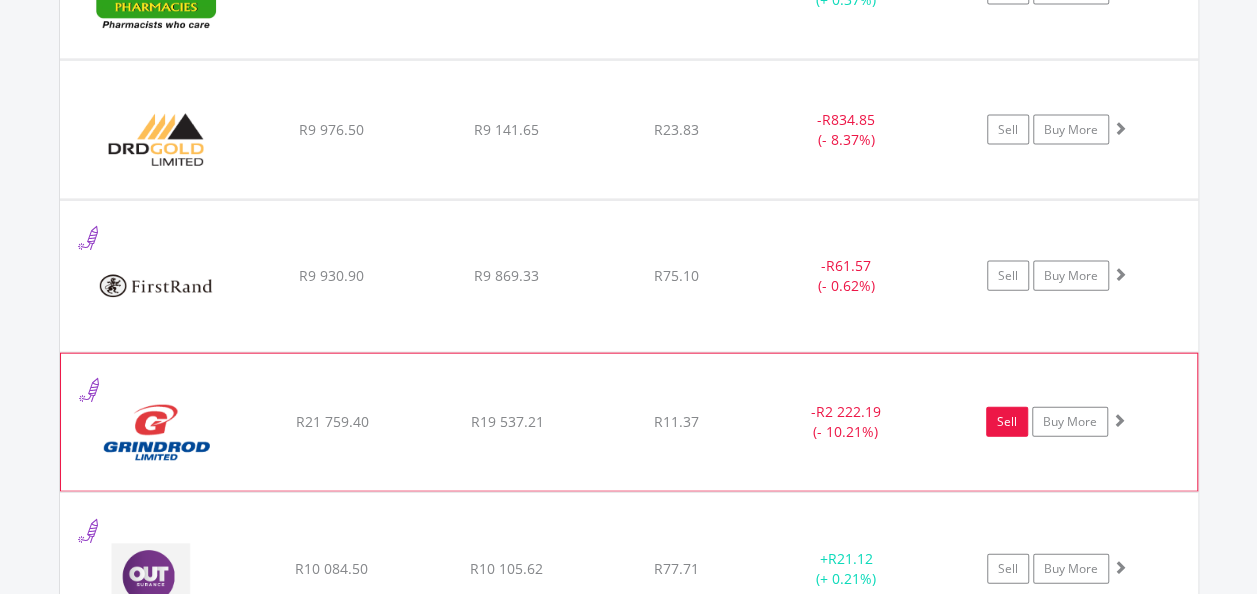 scroll, scrollTop: 2082, scrollLeft: 0, axis: vertical 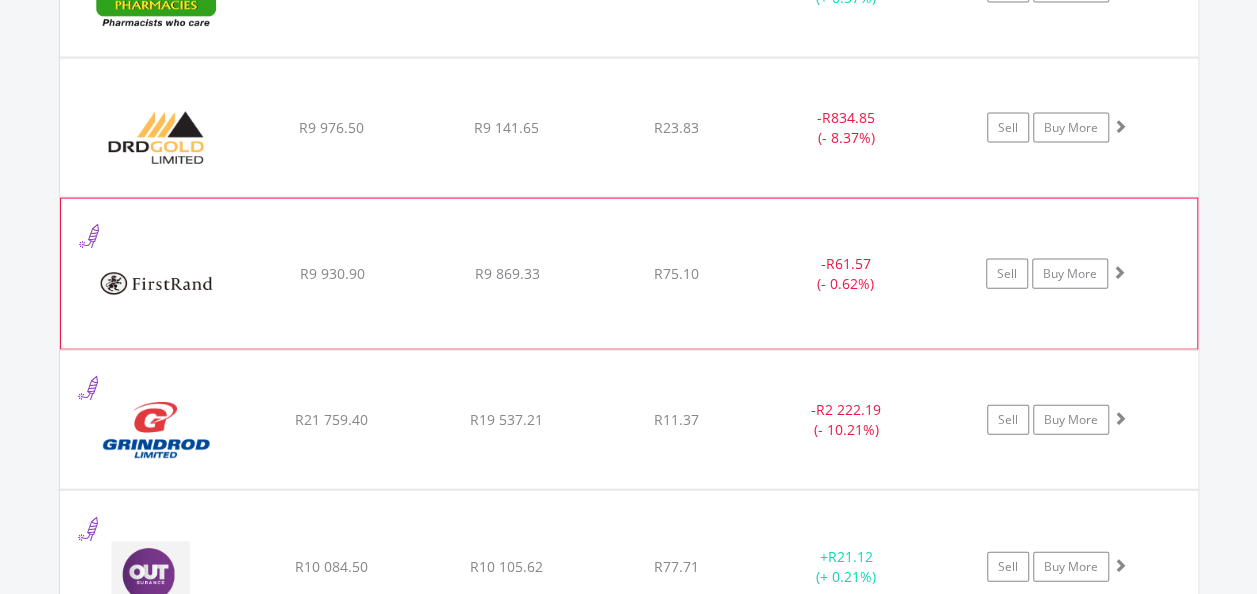 click at bounding box center [1119, 272] 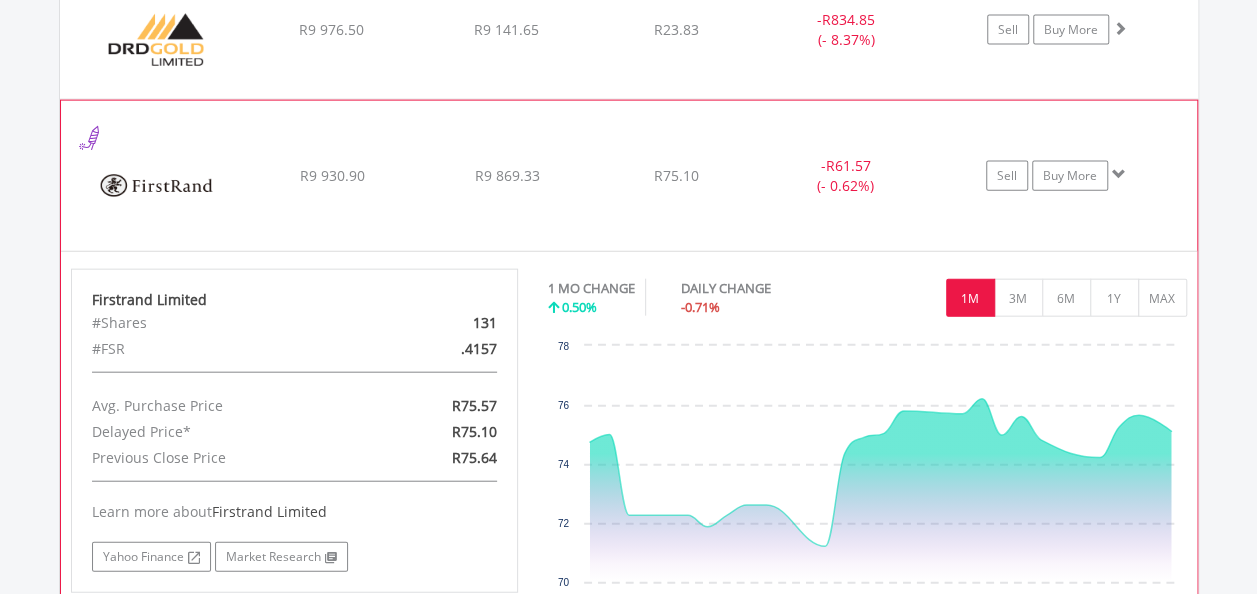 scroll, scrollTop: 2182, scrollLeft: 0, axis: vertical 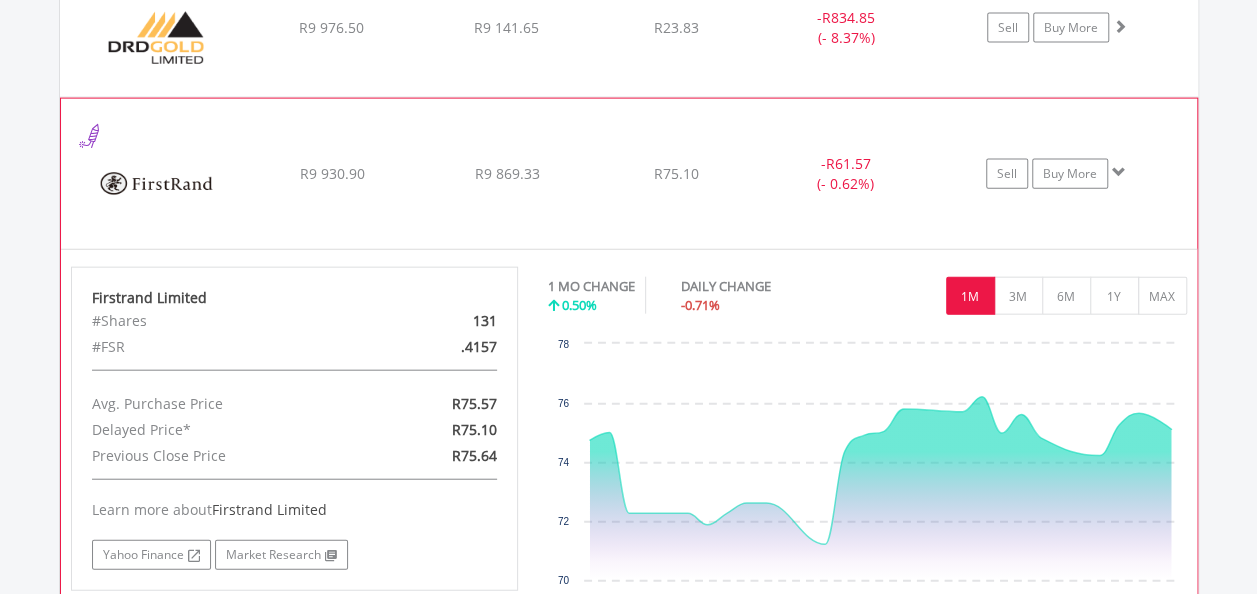 click on "Sell
Buy More" at bounding box center [1067, -532] 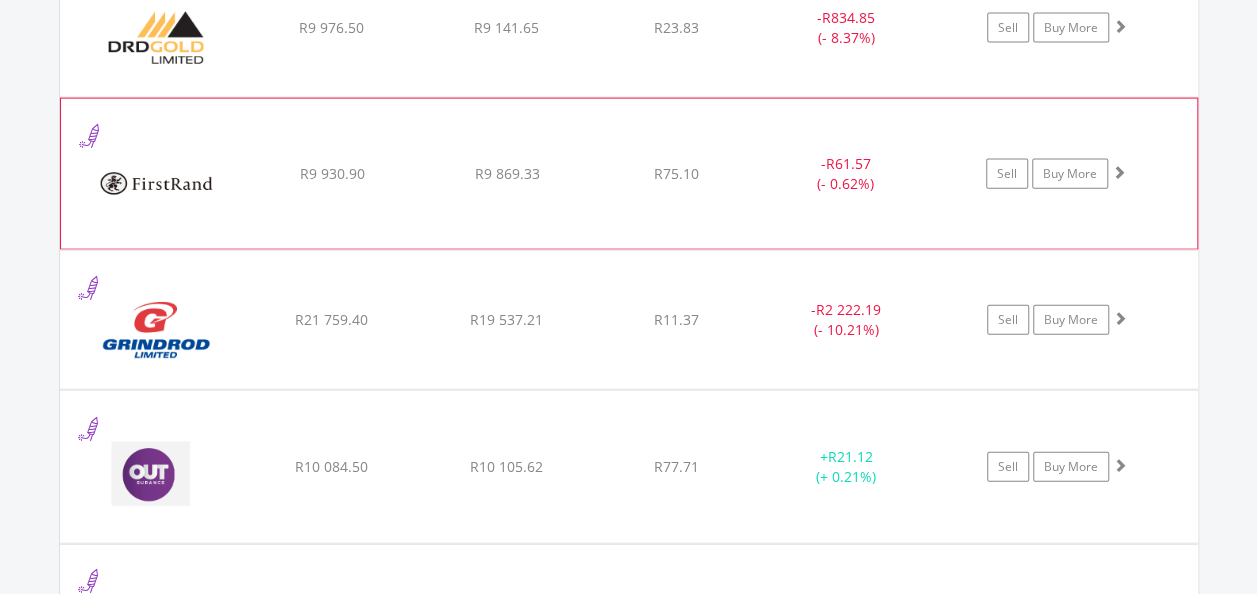 click on "Sell
Buy More" at bounding box center (1067, -532) 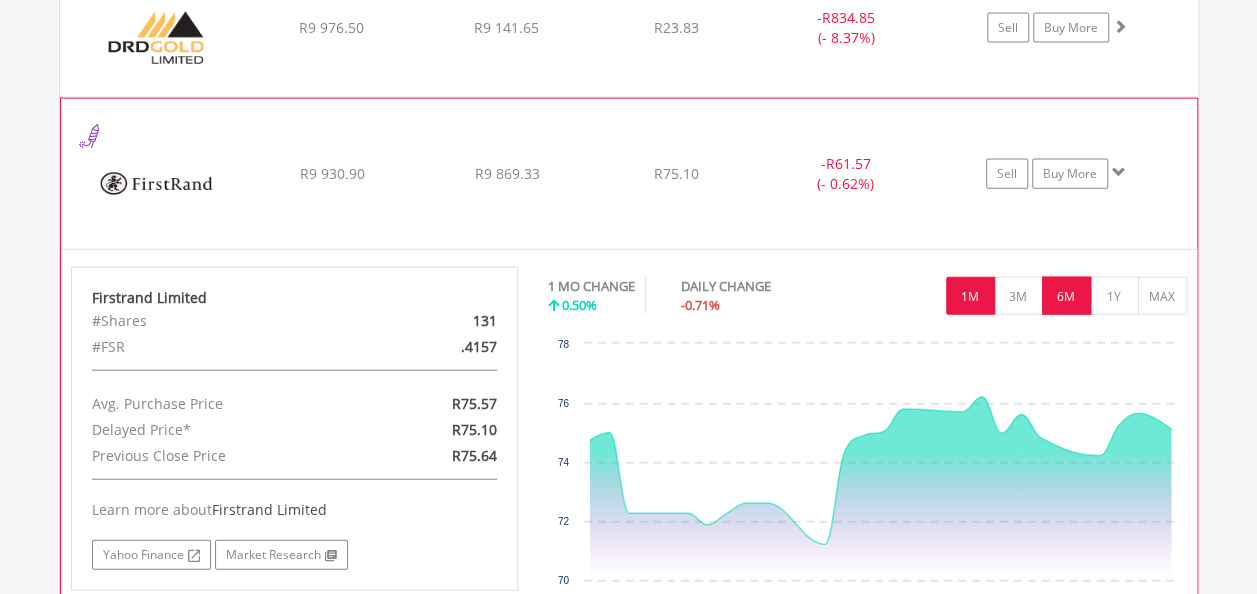 click on "6M" at bounding box center (1066, 296) 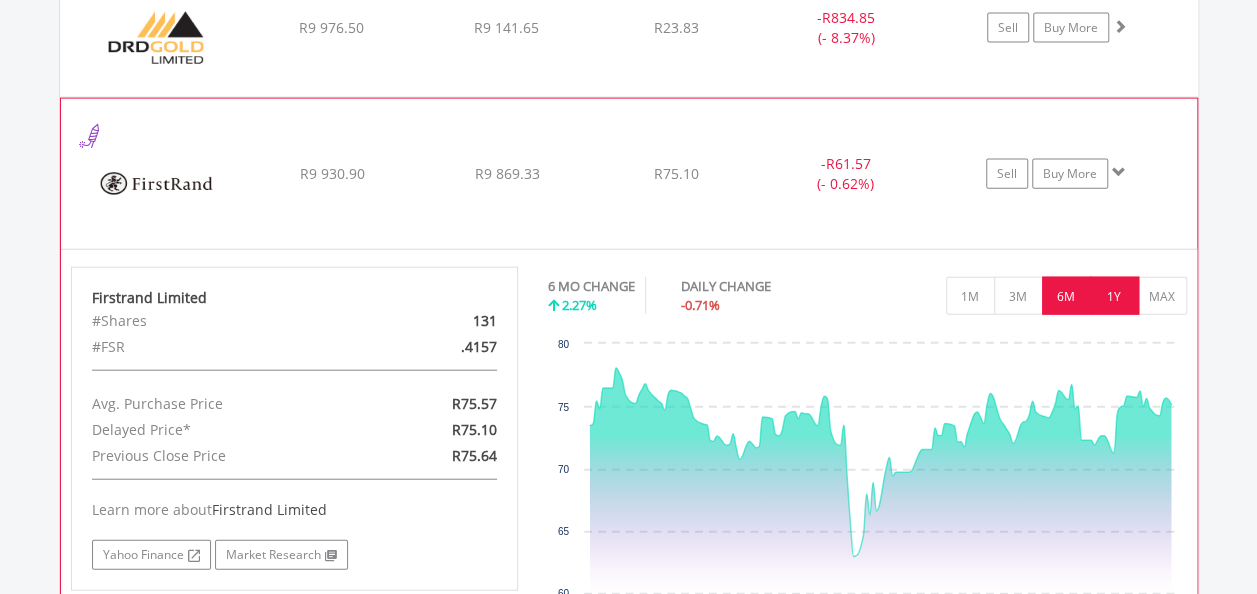 click on "1Y" at bounding box center (1114, 296) 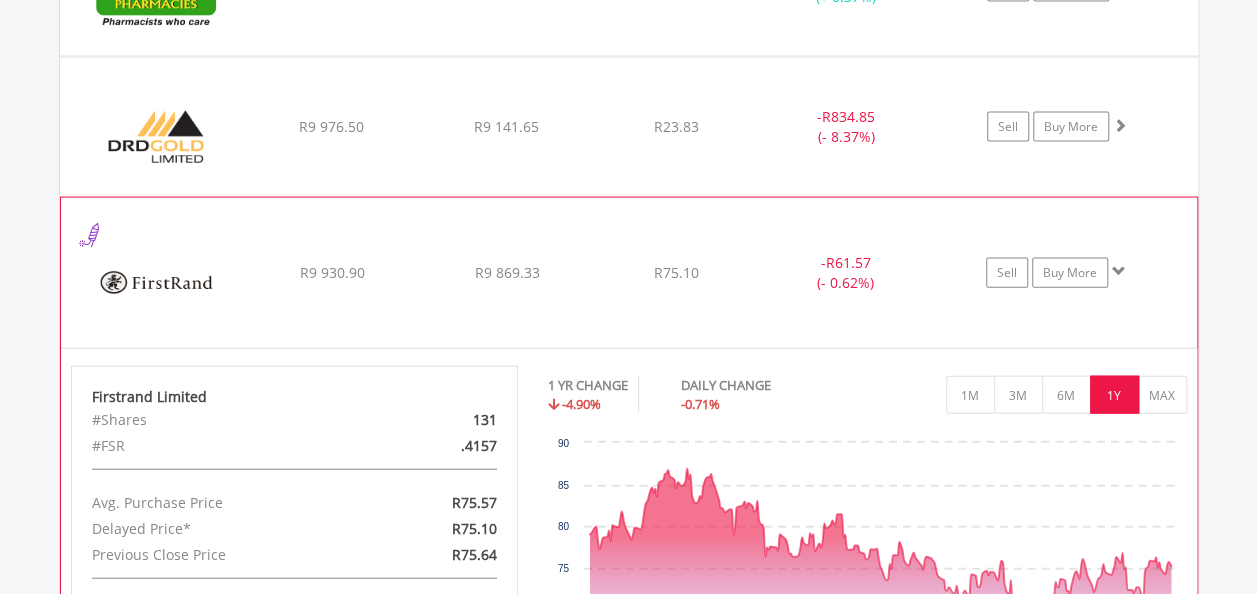 scroll, scrollTop: 2082, scrollLeft: 0, axis: vertical 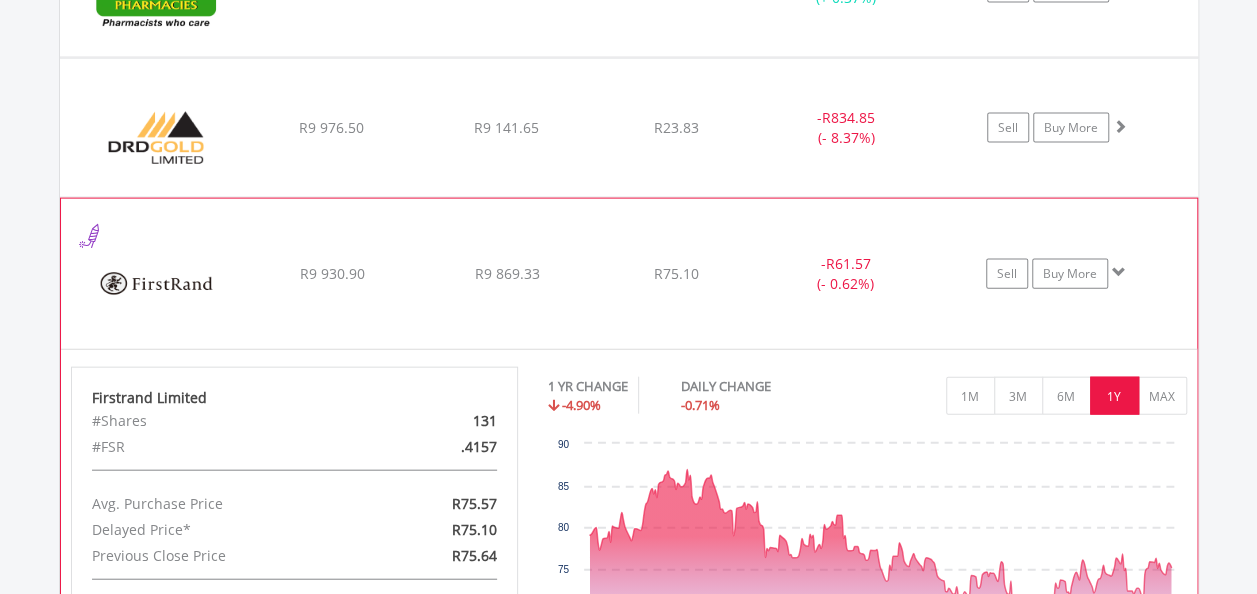 click at bounding box center (1119, 272) 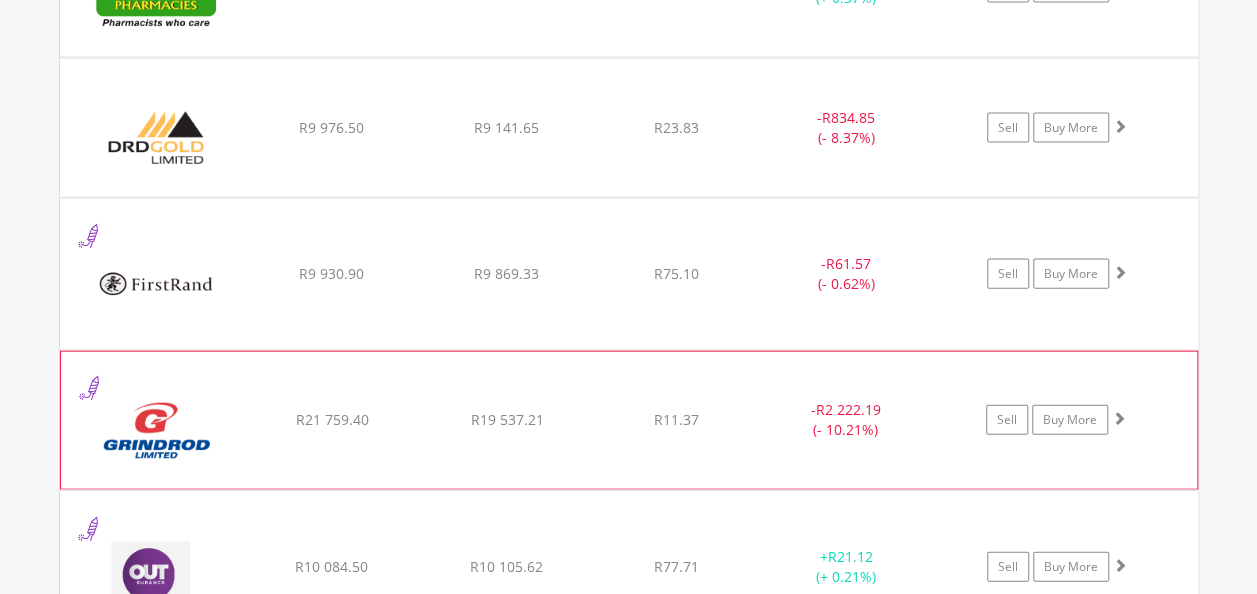 click at bounding box center (1119, 418) 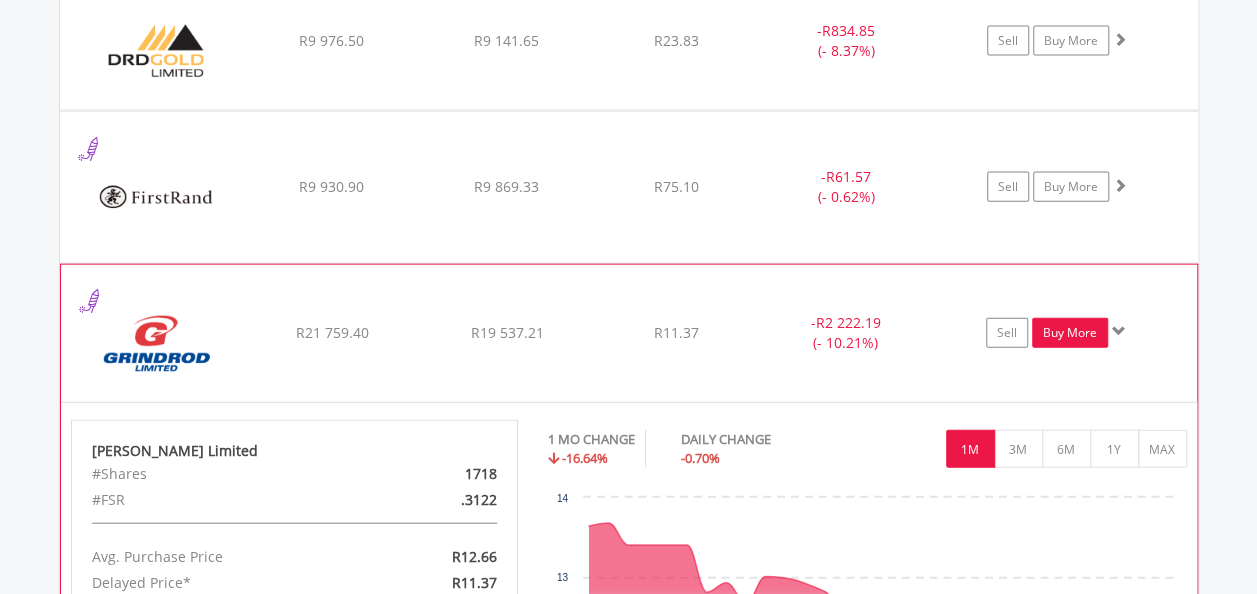 scroll, scrollTop: 2082, scrollLeft: 0, axis: vertical 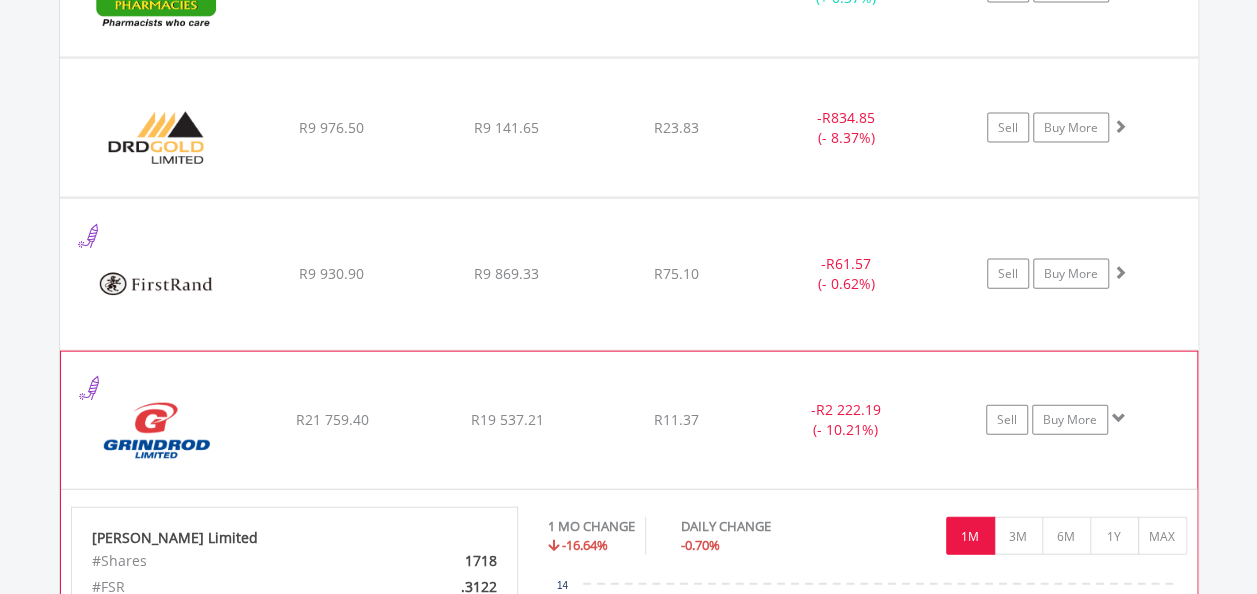click at bounding box center (1119, 418) 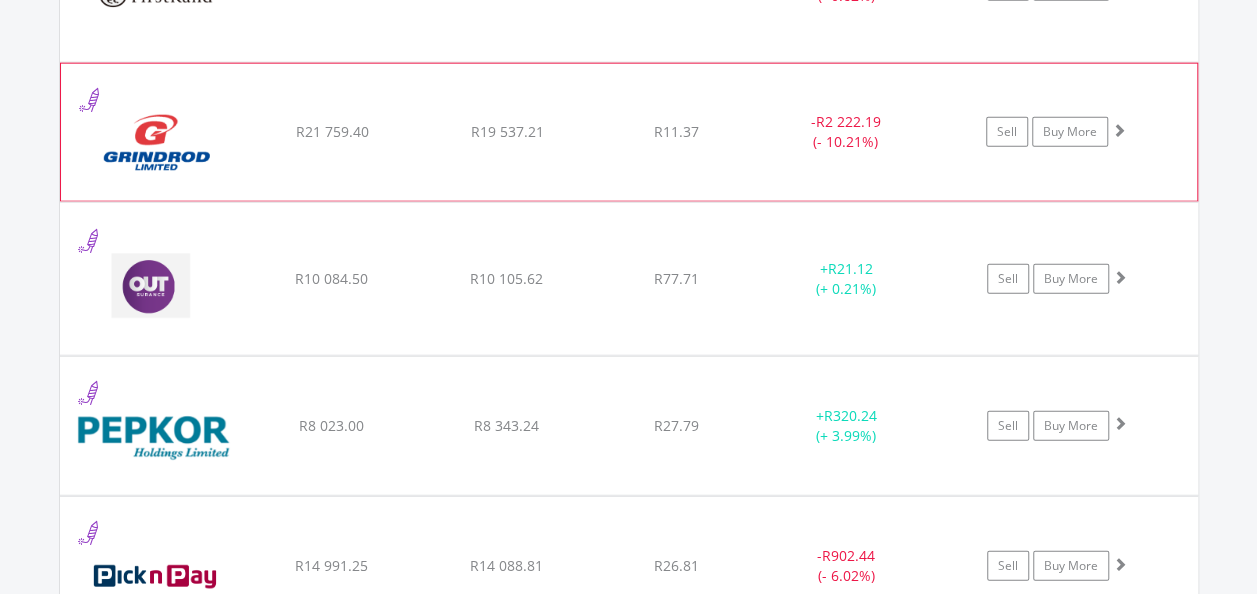 scroll, scrollTop: 2382, scrollLeft: 0, axis: vertical 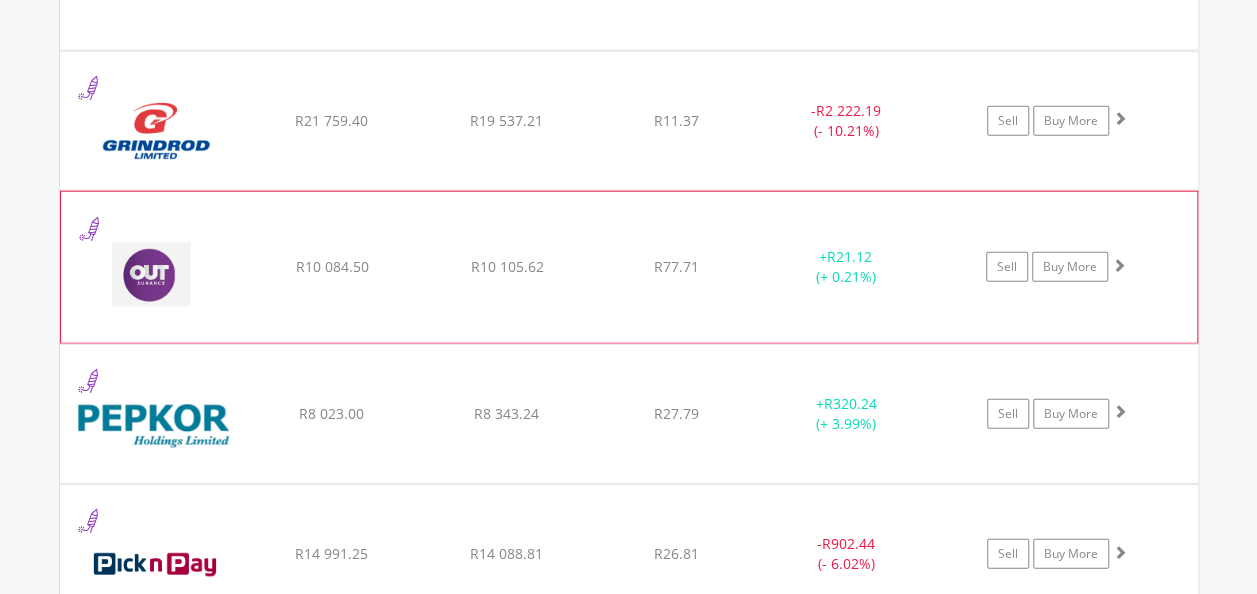 click at bounding box center (1119, 265) 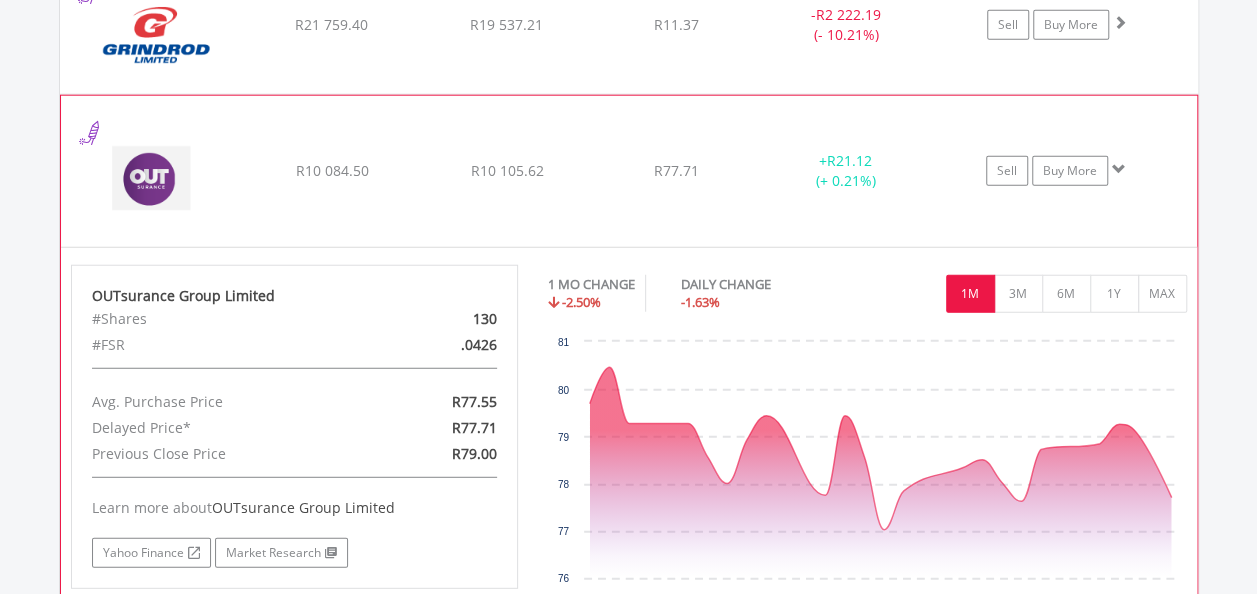 scroll, scrollTop: 2482, scrollLeft: 0, axis: vertical 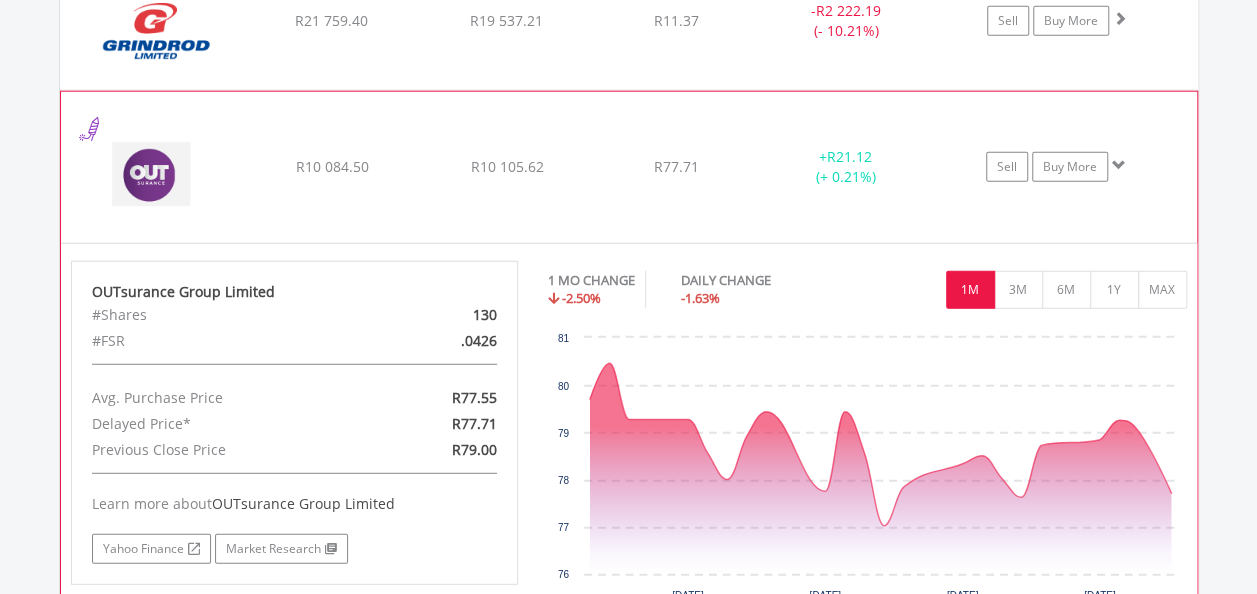 click at bounding box center (1119, 165) 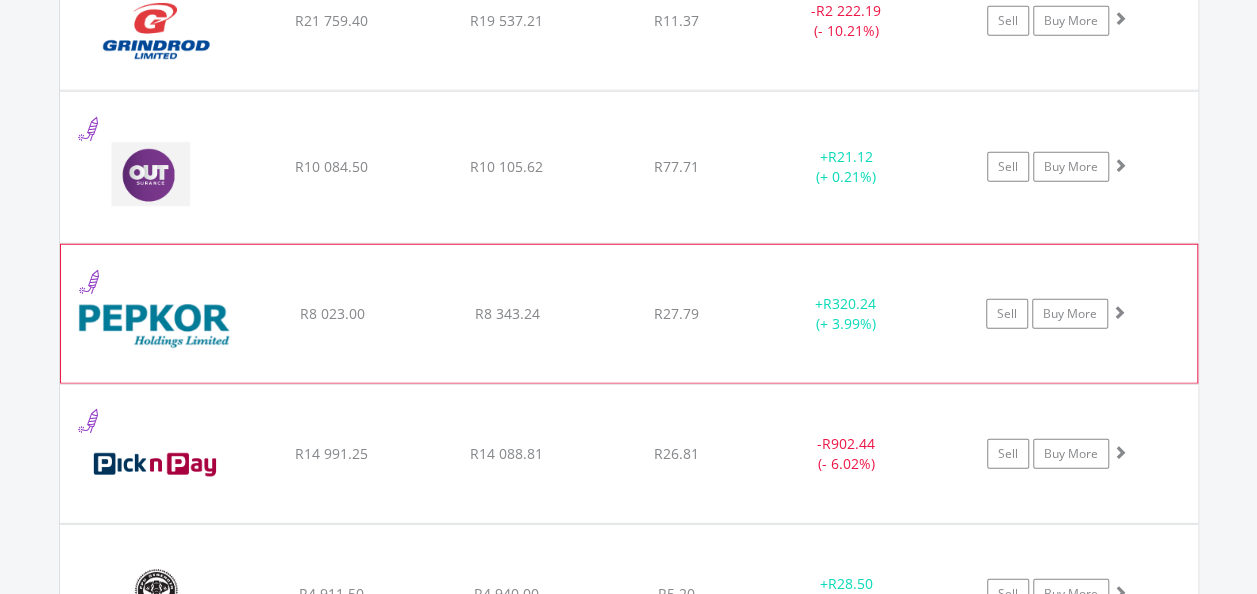 click at bounding box center (1119, 312) 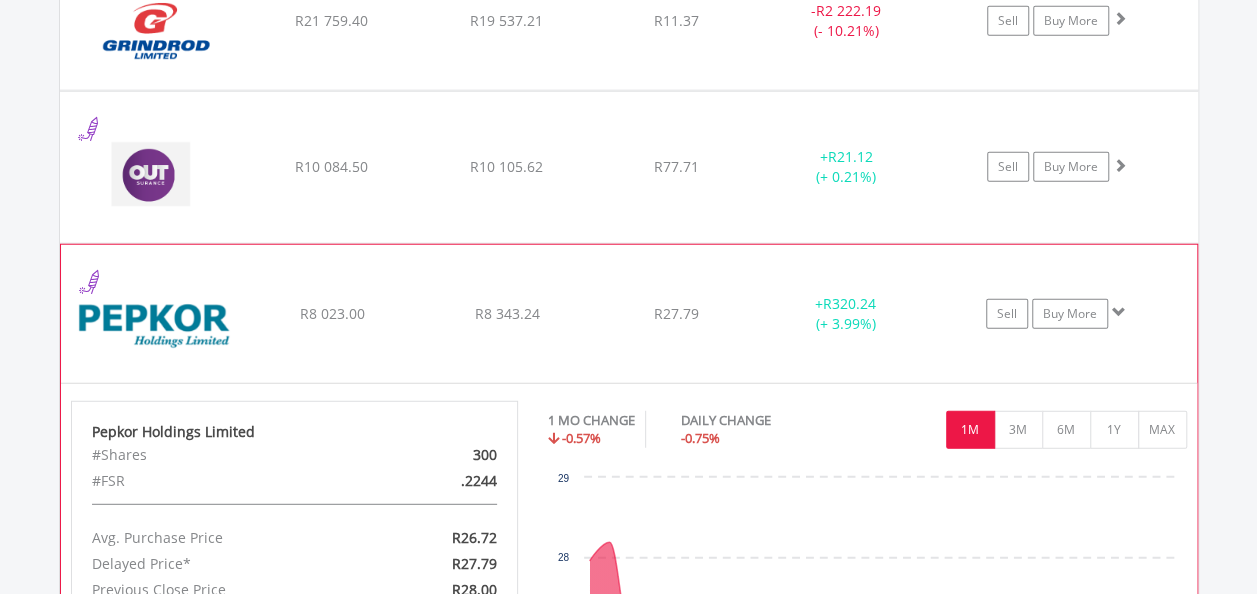 click at bounding box center (1119, 312) 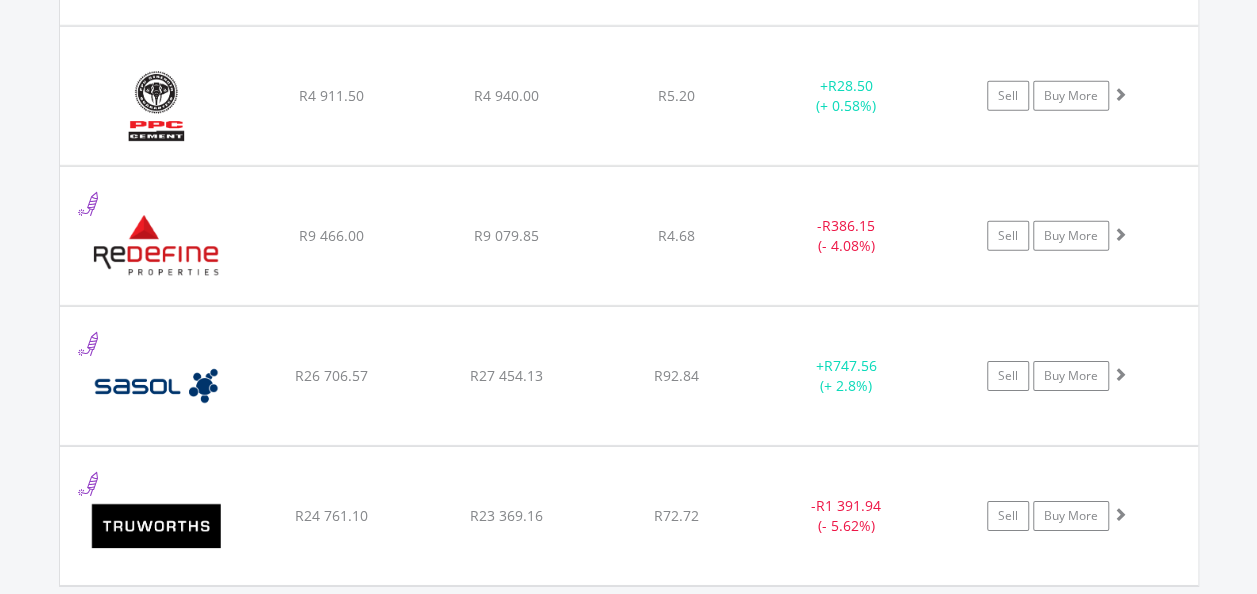 scroll, scrollTop: 2982, scrollLeft: 0, axis: vertical 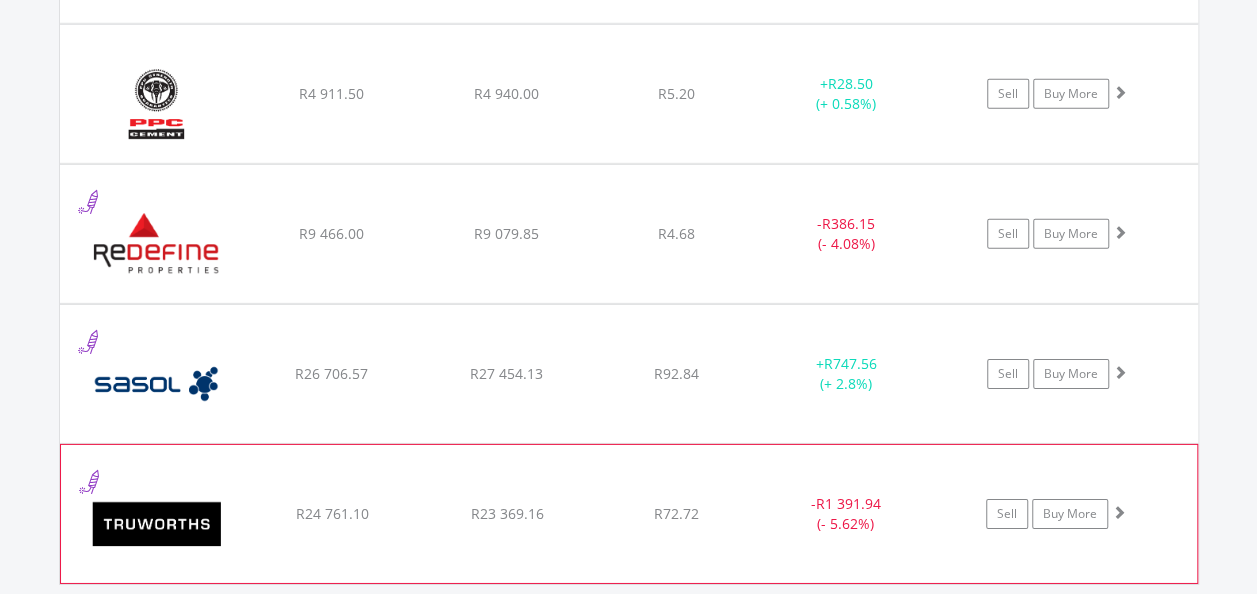 click at bounding box center [1119, 512] 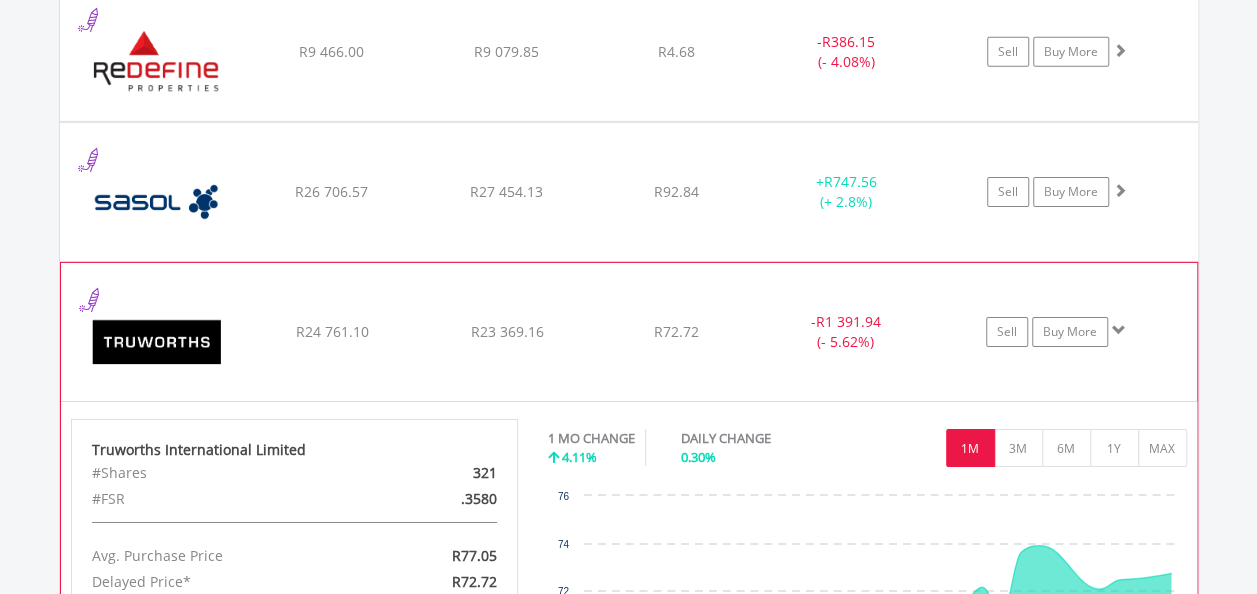 scroll, scrollTop: 3082, scrollLeft: 0, axis: vertical 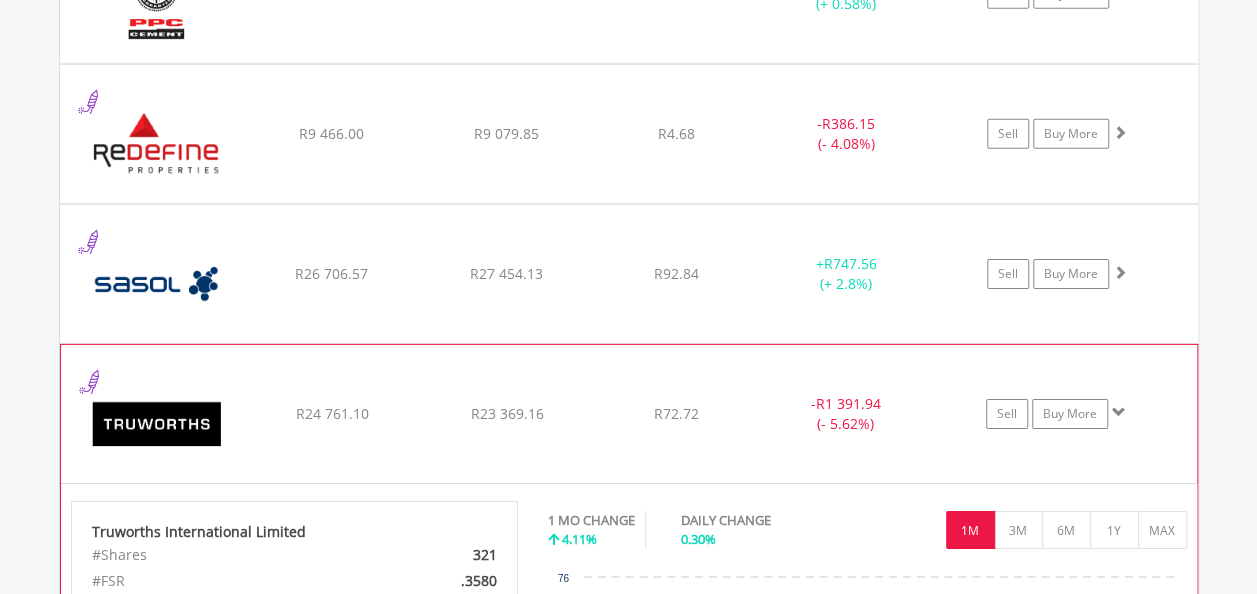 click at bounding box center (1119, 412) 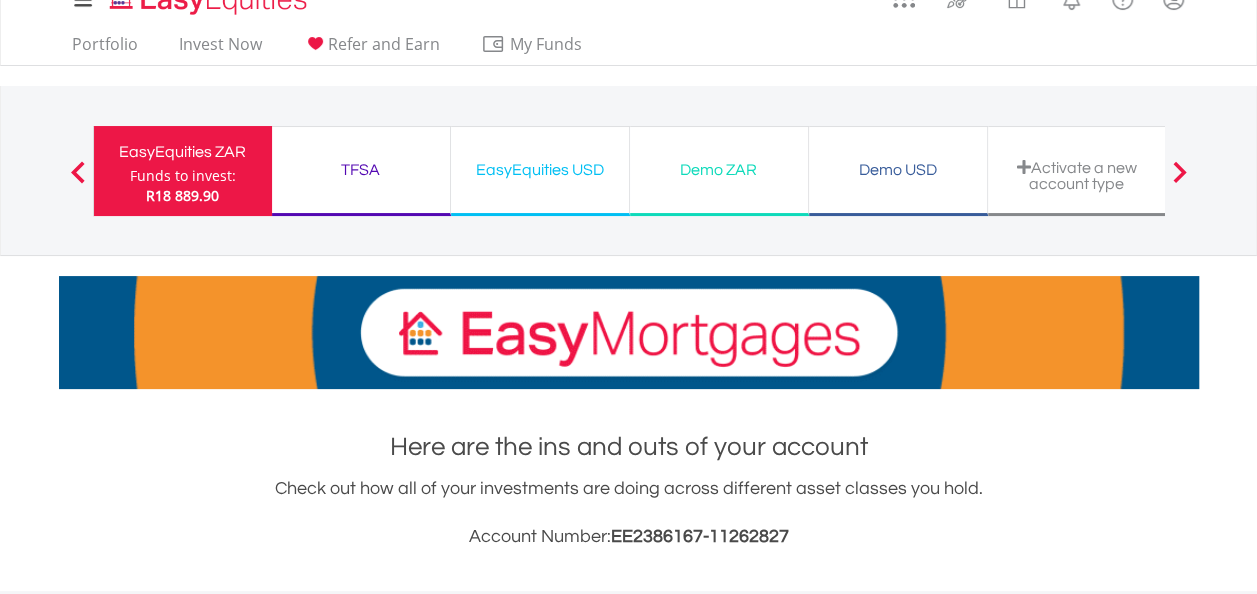 scroll, scrollTop: 0, scrollLeft: 0, axis: both 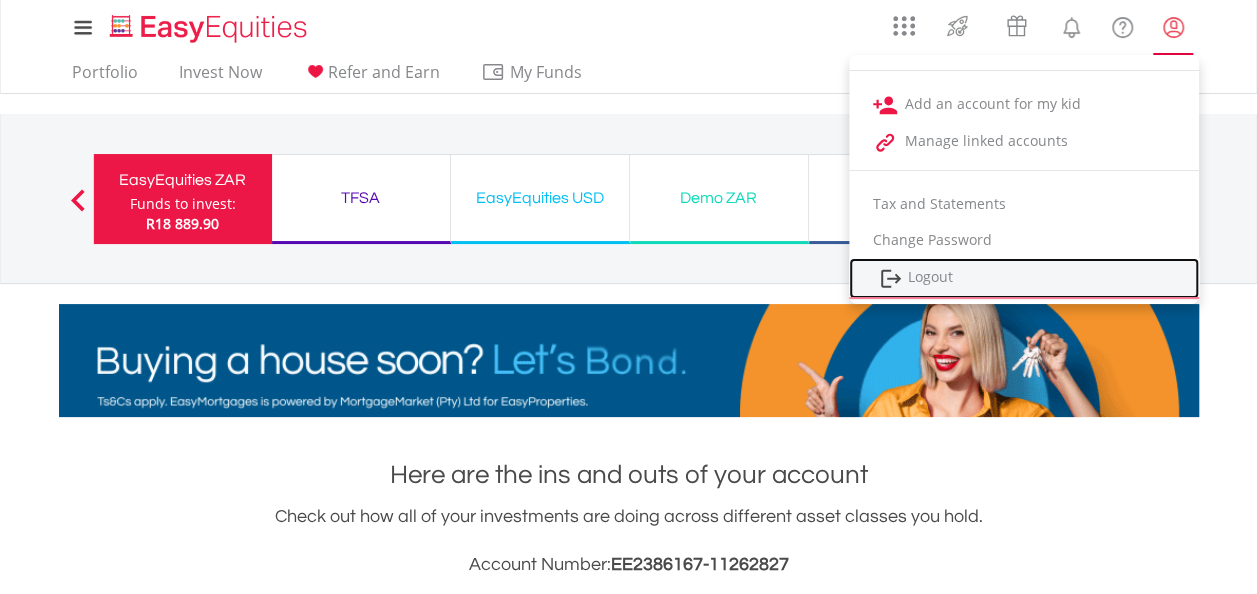 click on "Logout" at bounding box center (1024, 278) 